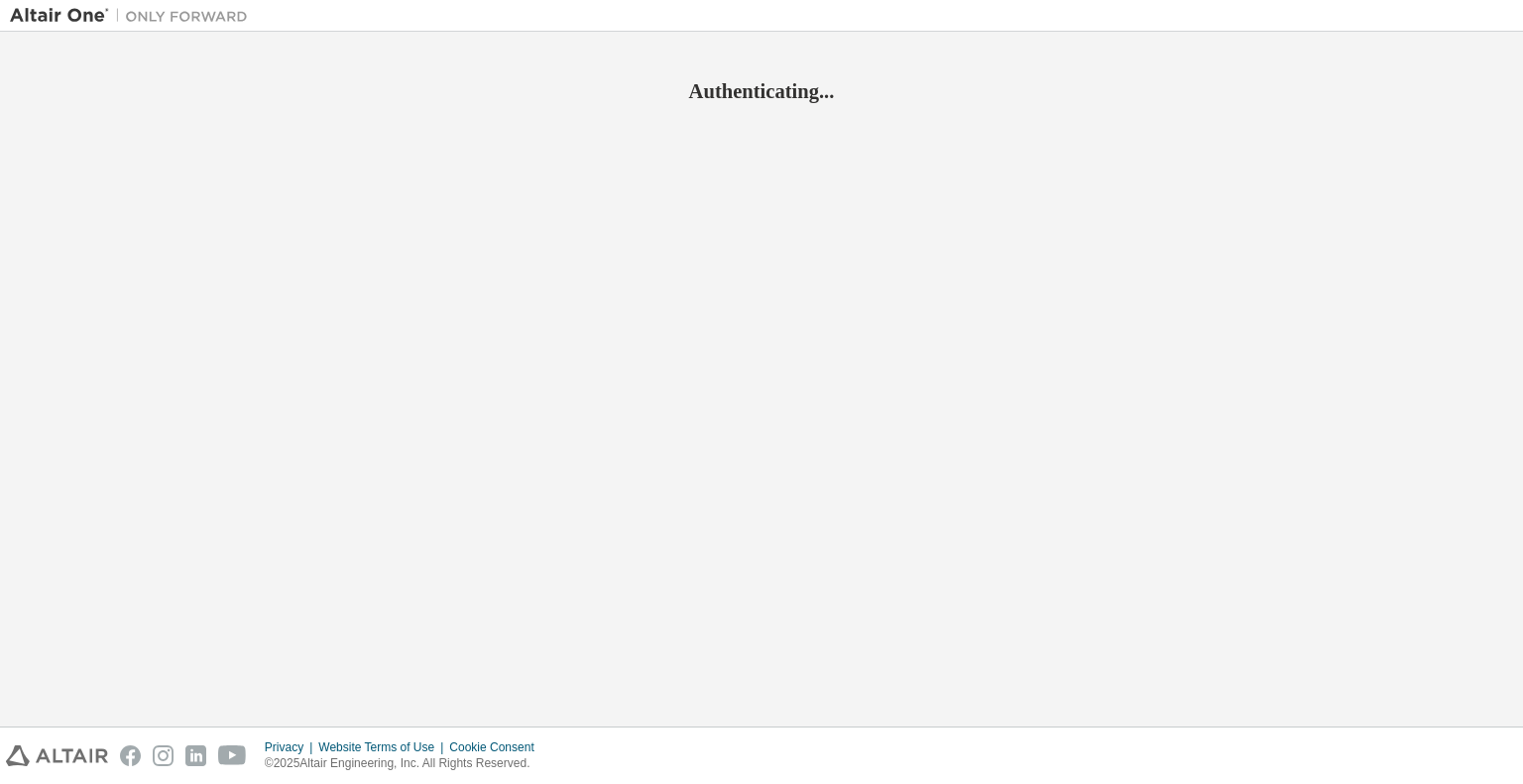 scroll, scrollTop: 0, scrollLeft: 0, axis: both 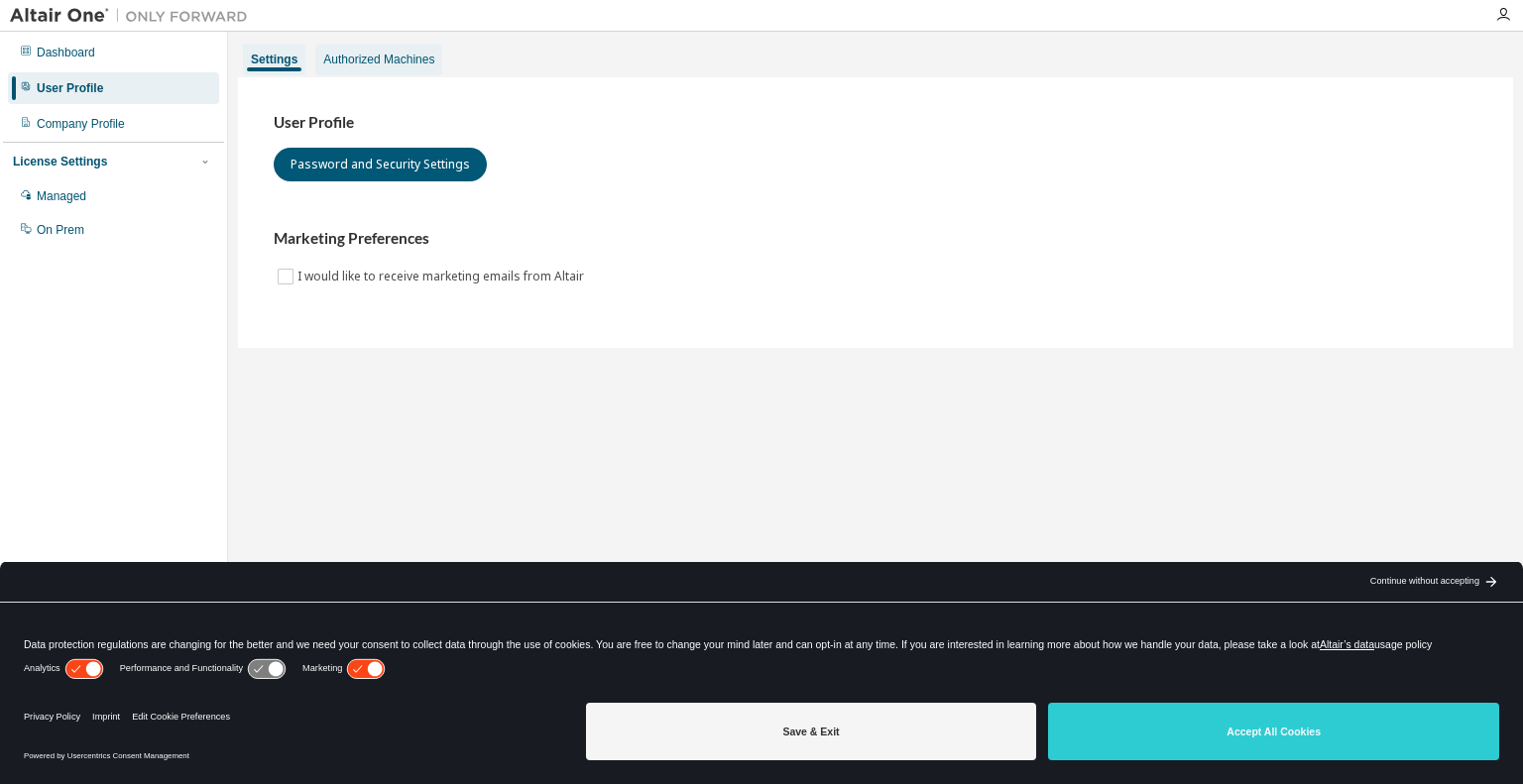 click on "Authorized Machines" at bounding box center (379, 59) 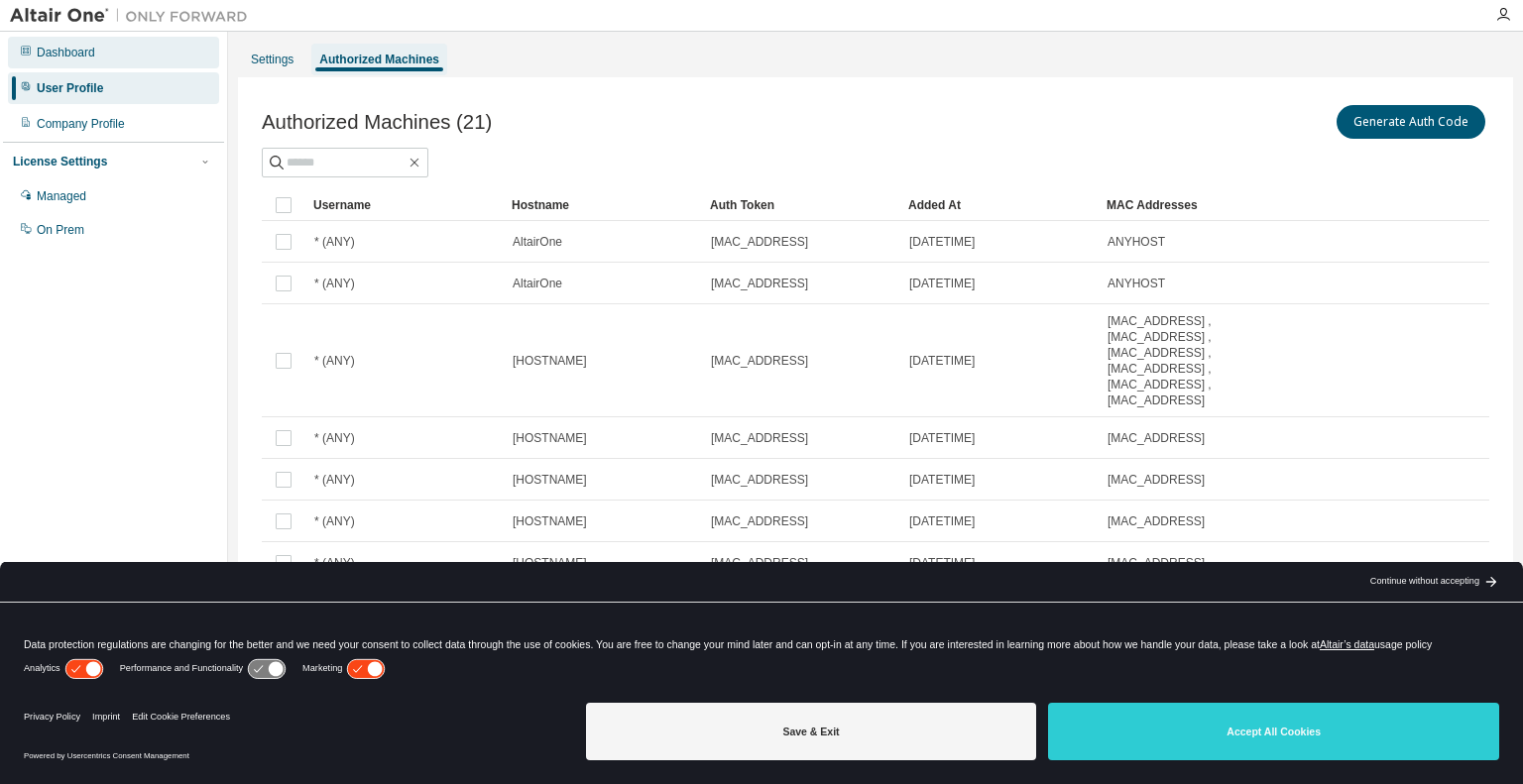 click on "Dashboard" at bounding box center [65, 53] 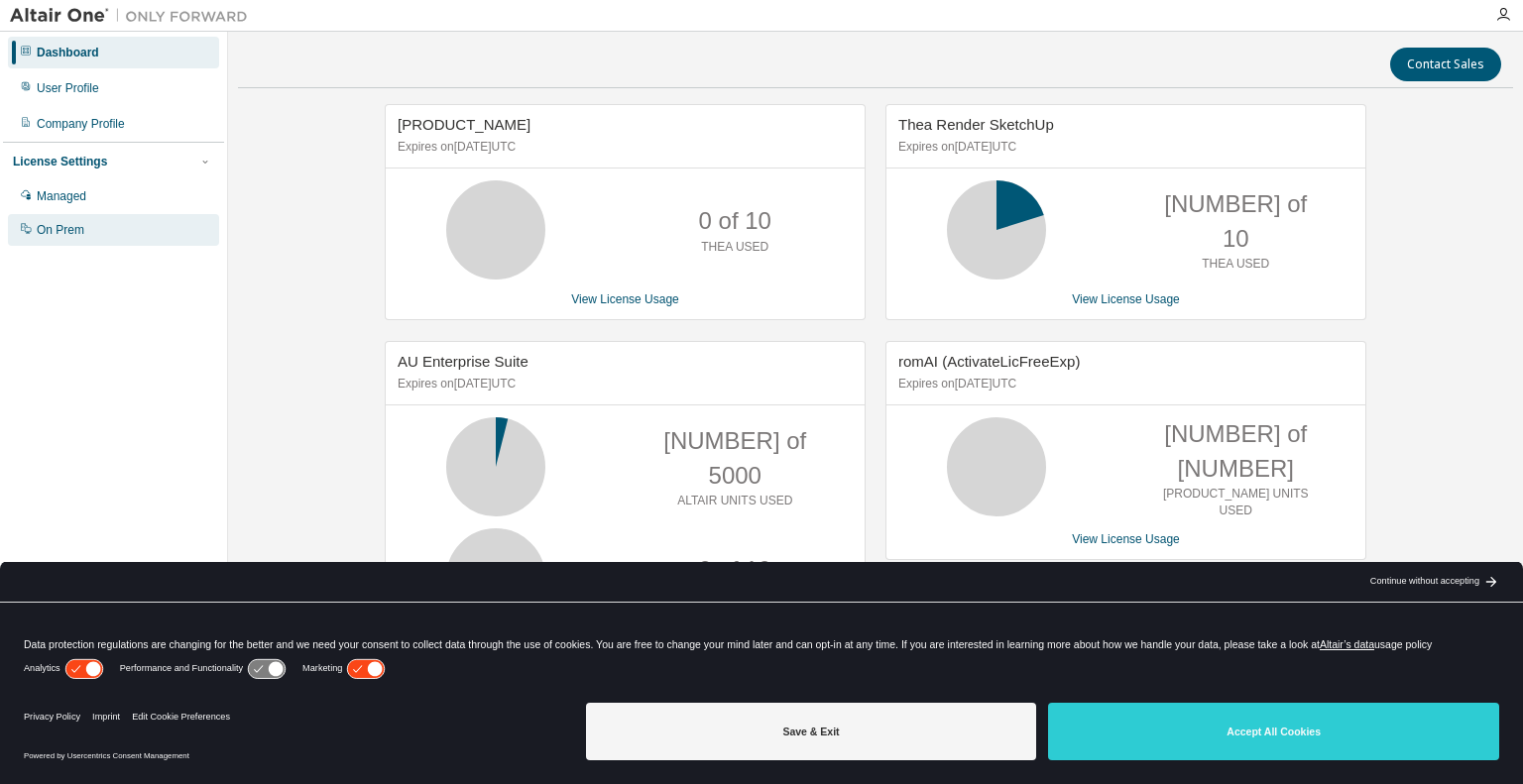 click on "On Prem" at bounding box center (60, 230) 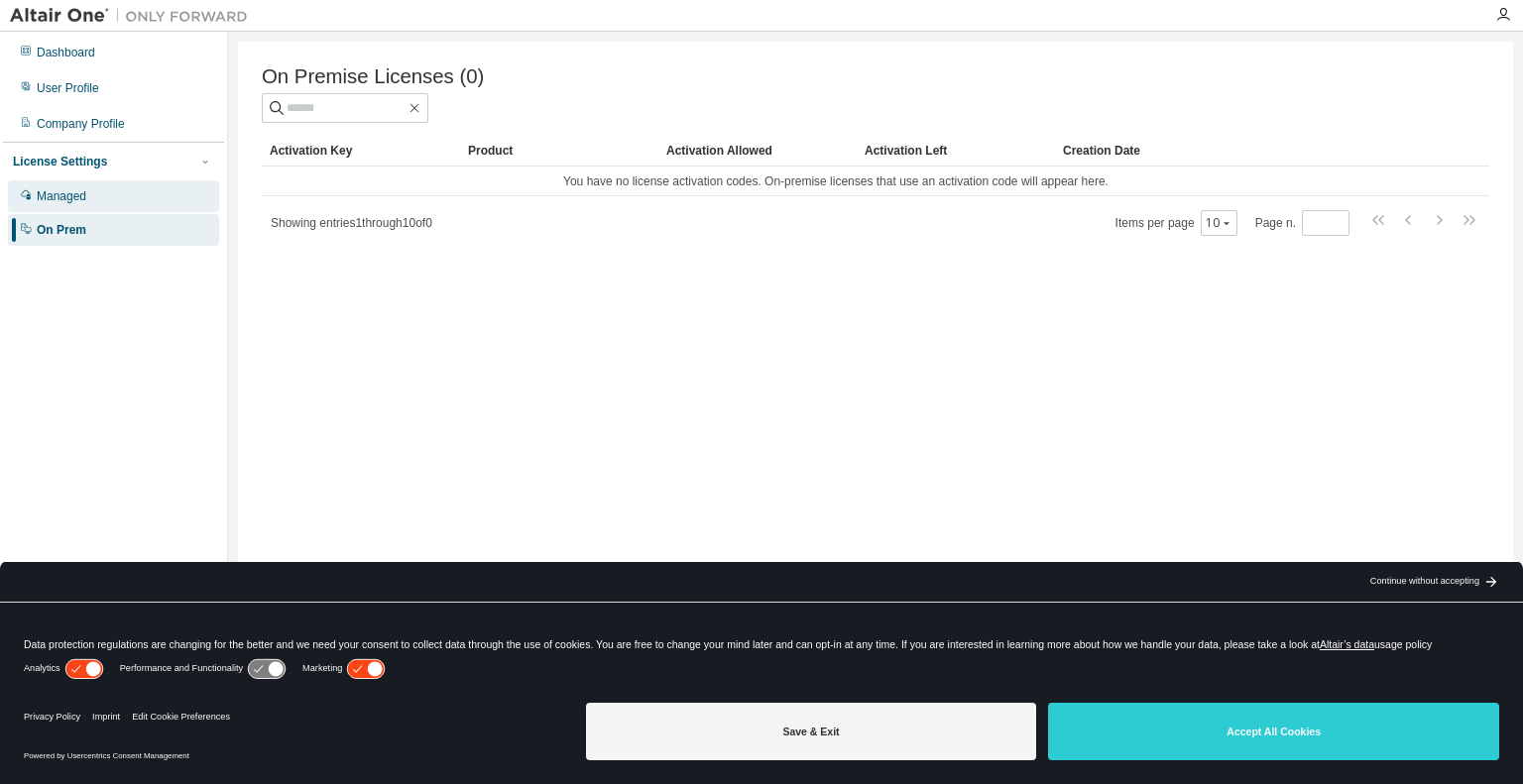 click on "Managed" at bounding box center (61, 196) 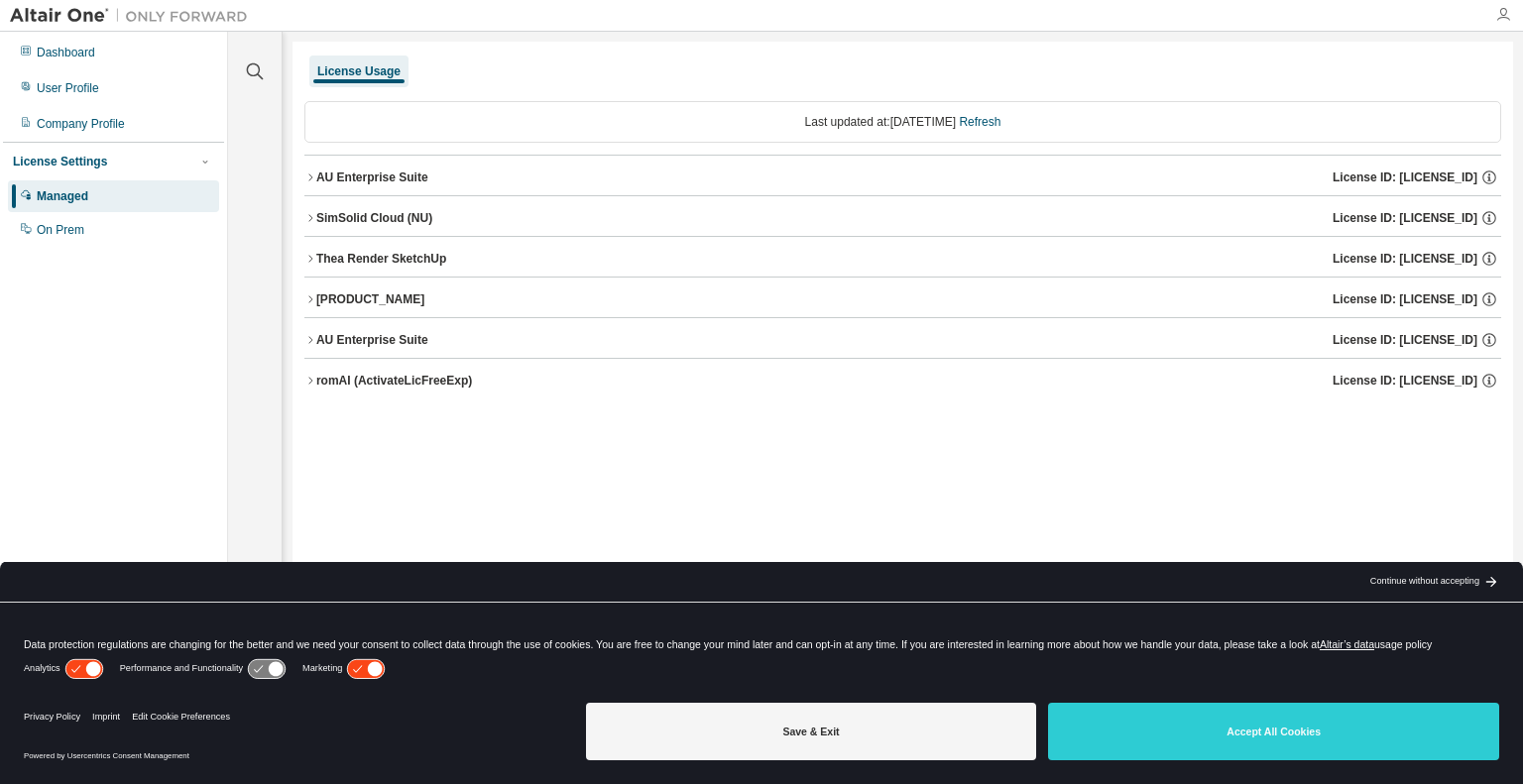 click at bounding box center (1503, 15) 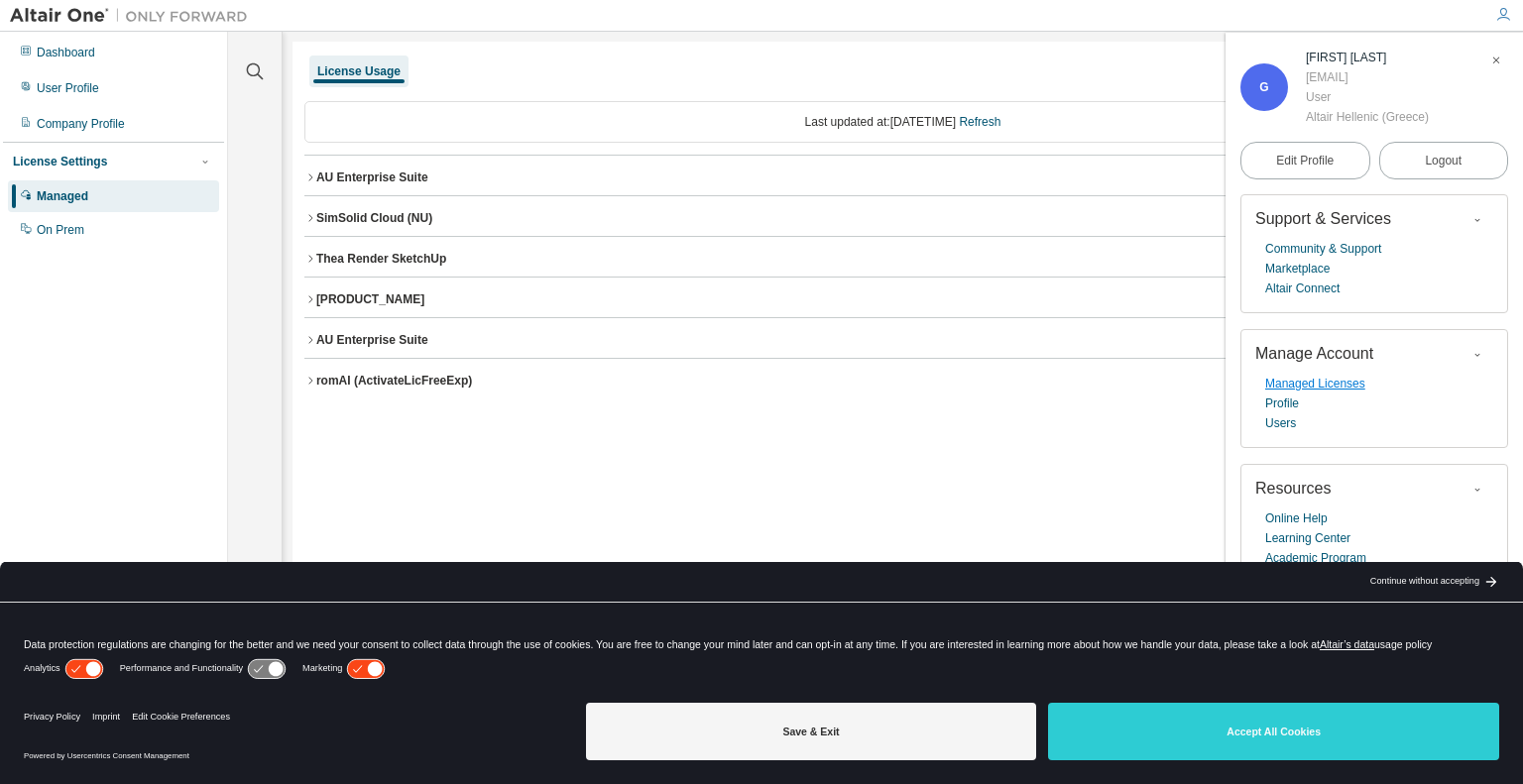 click on "Managed Licenses" at bounding box center [1315, 384] 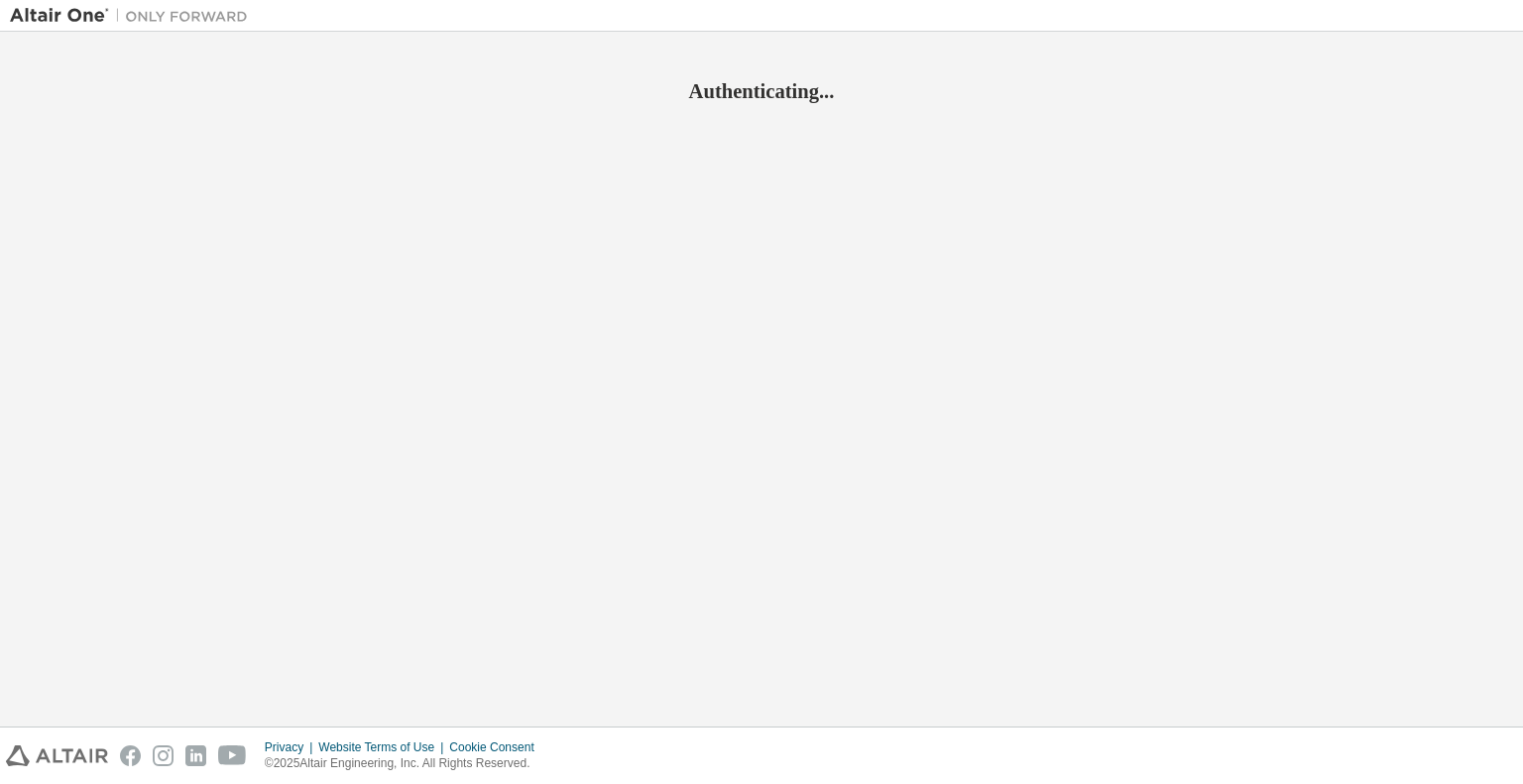 scroll, scrollTop: 0, scrollLeft: 0, axis: both 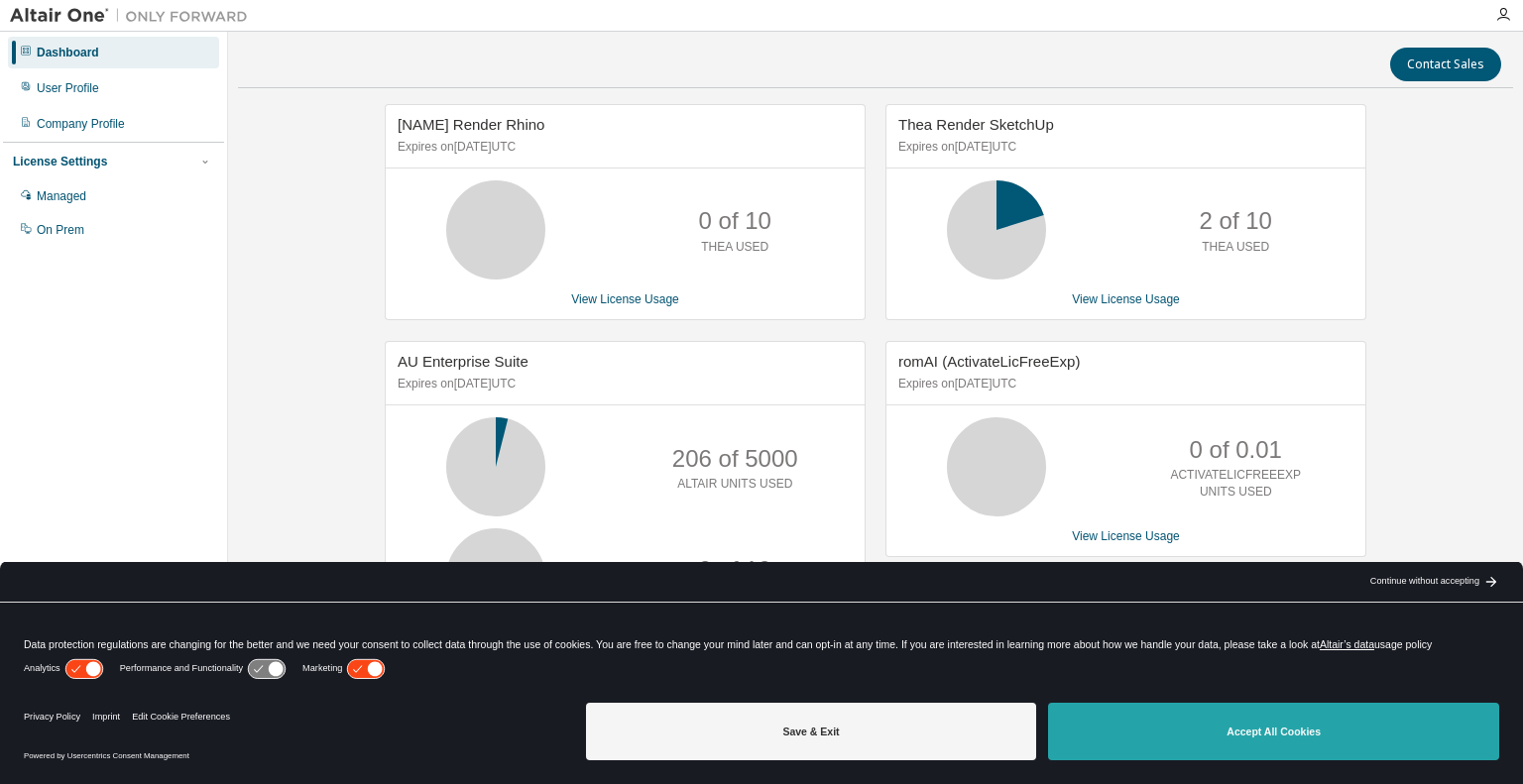 click on "Accept All Cookies" at bounding box center (1273, 731) 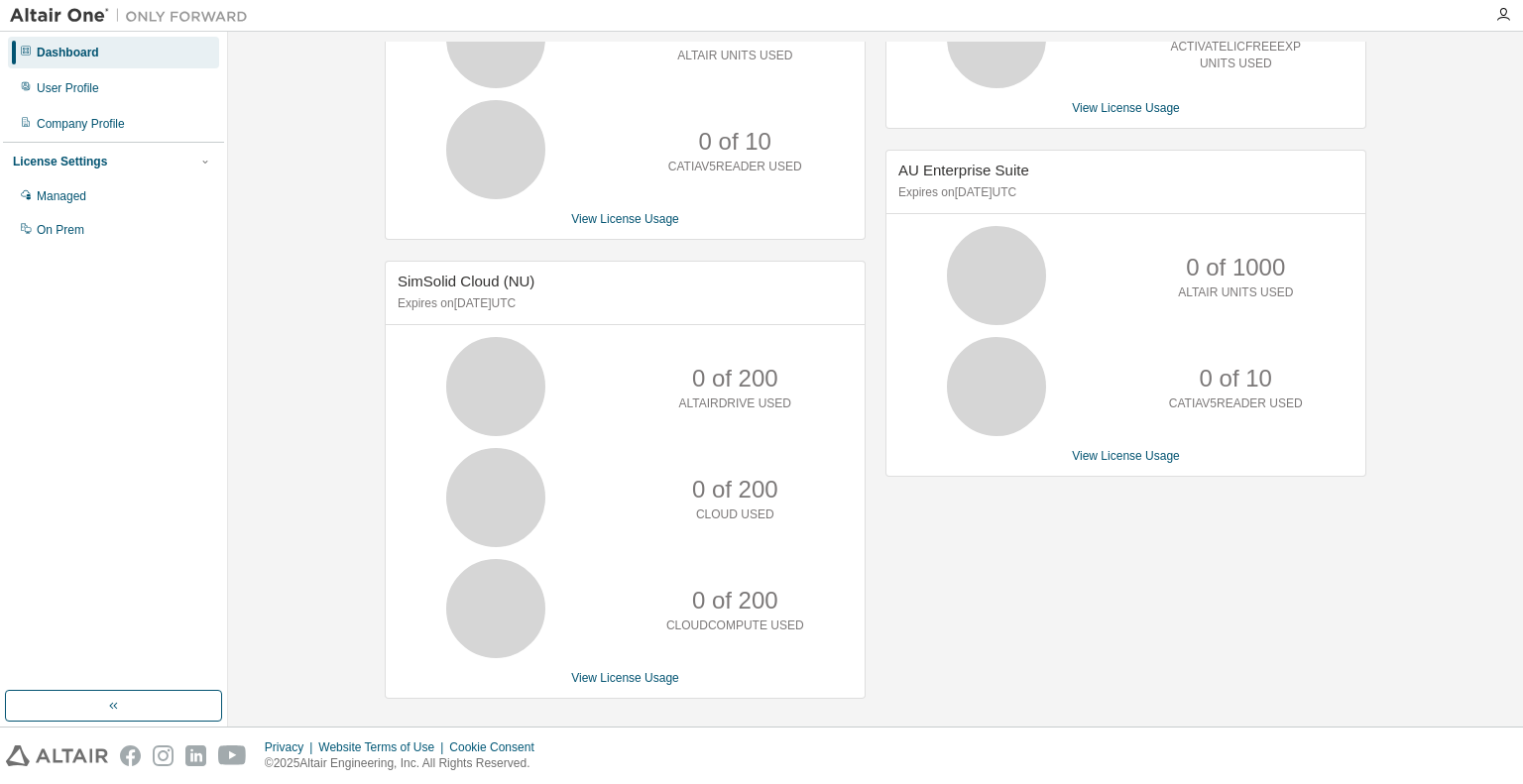 scroll, scrollTop: 0, scrollLeft: 0, axis: both 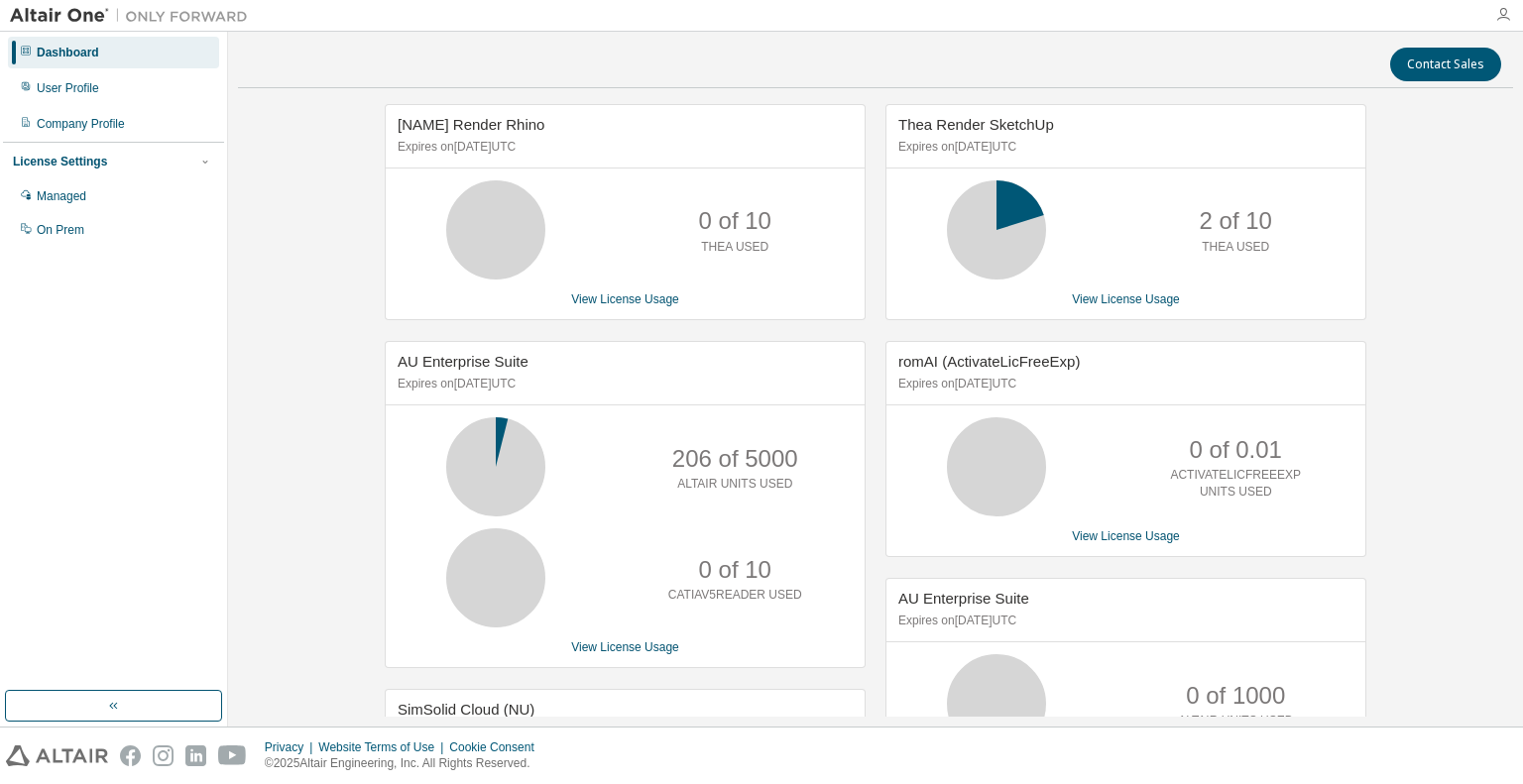 click at bounding box center [1503, 15] 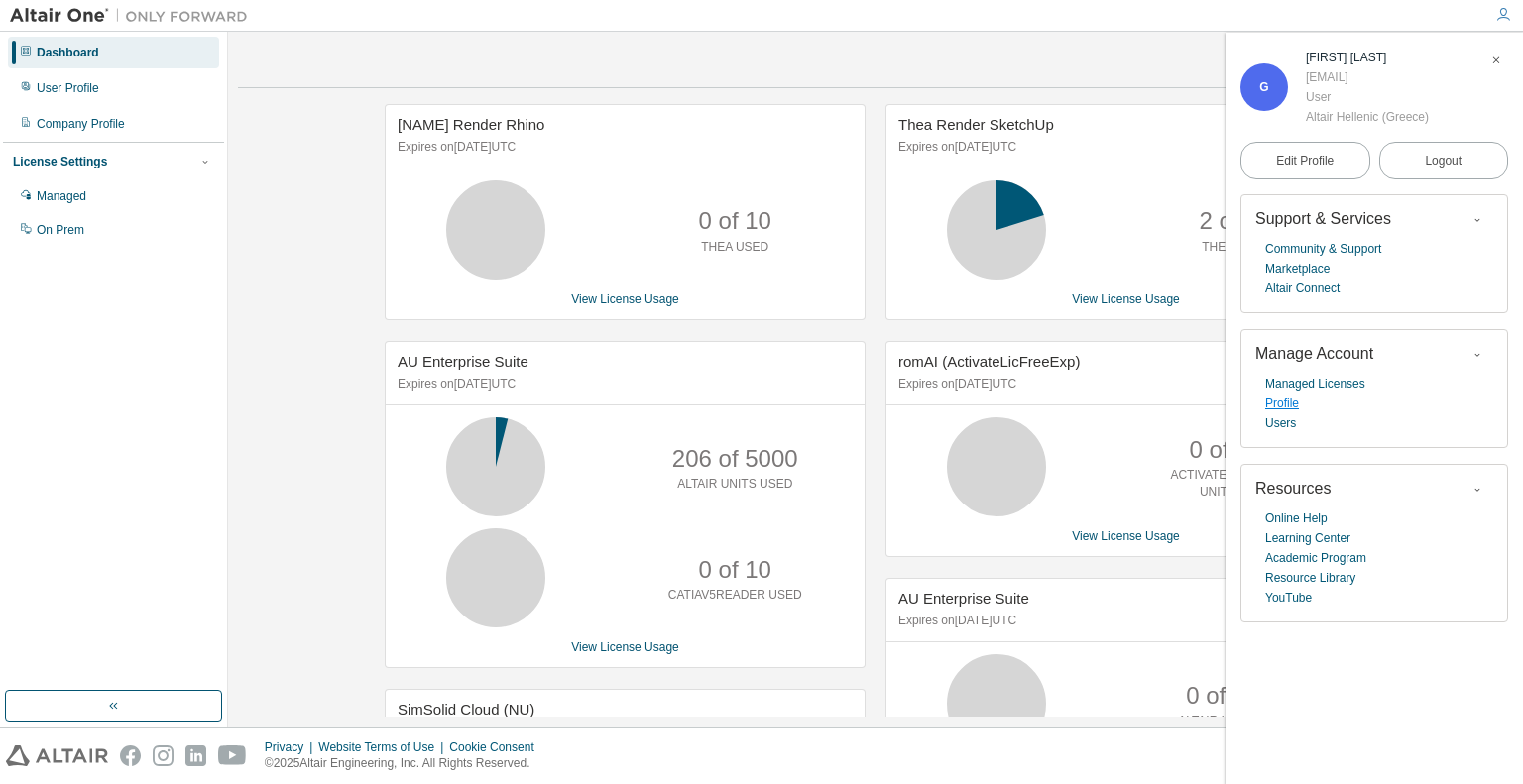 click on "Profile" at bounding box center (1282, 403) 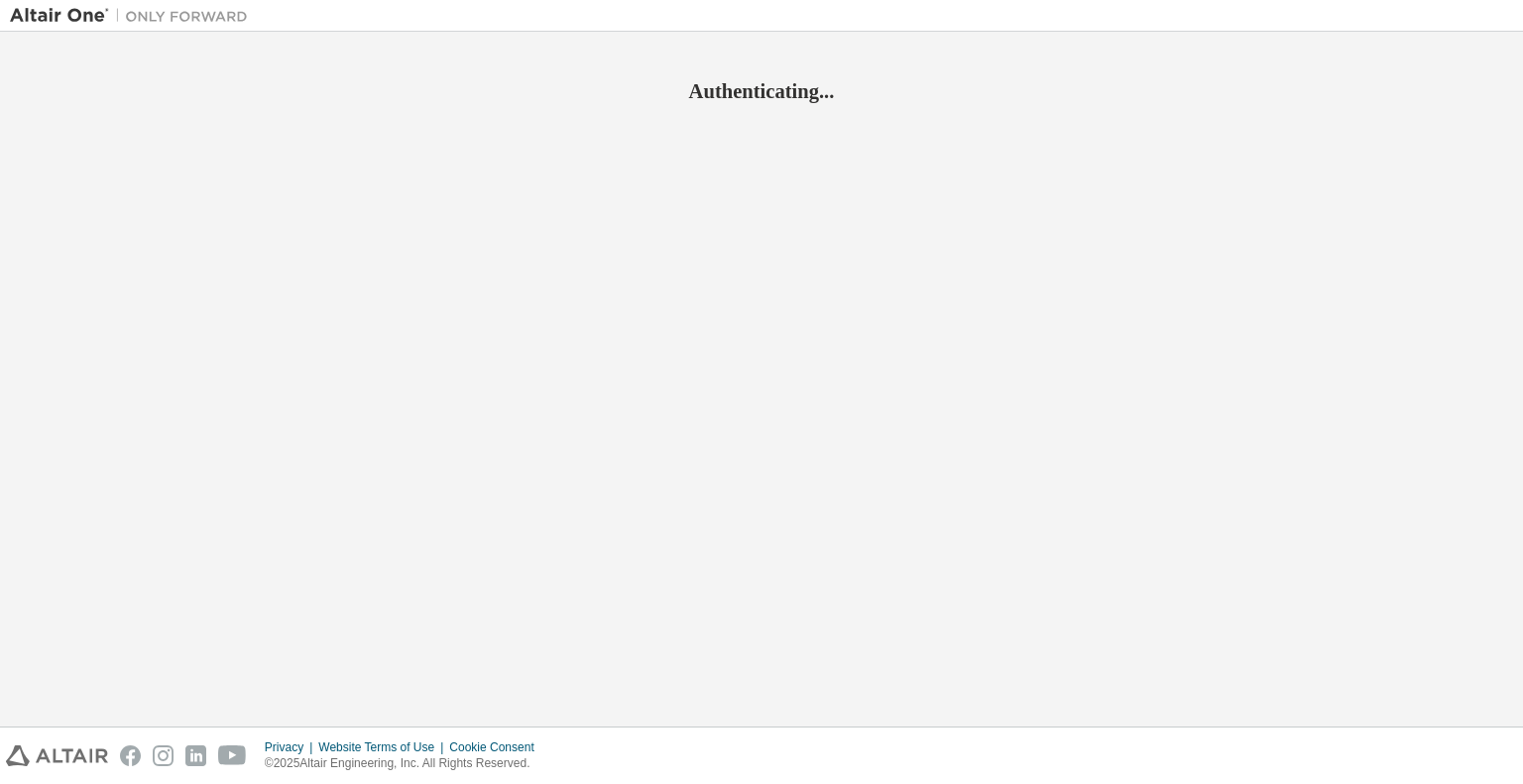 scroll, scrollTop: 0, scrollLeft: 0, axis: both 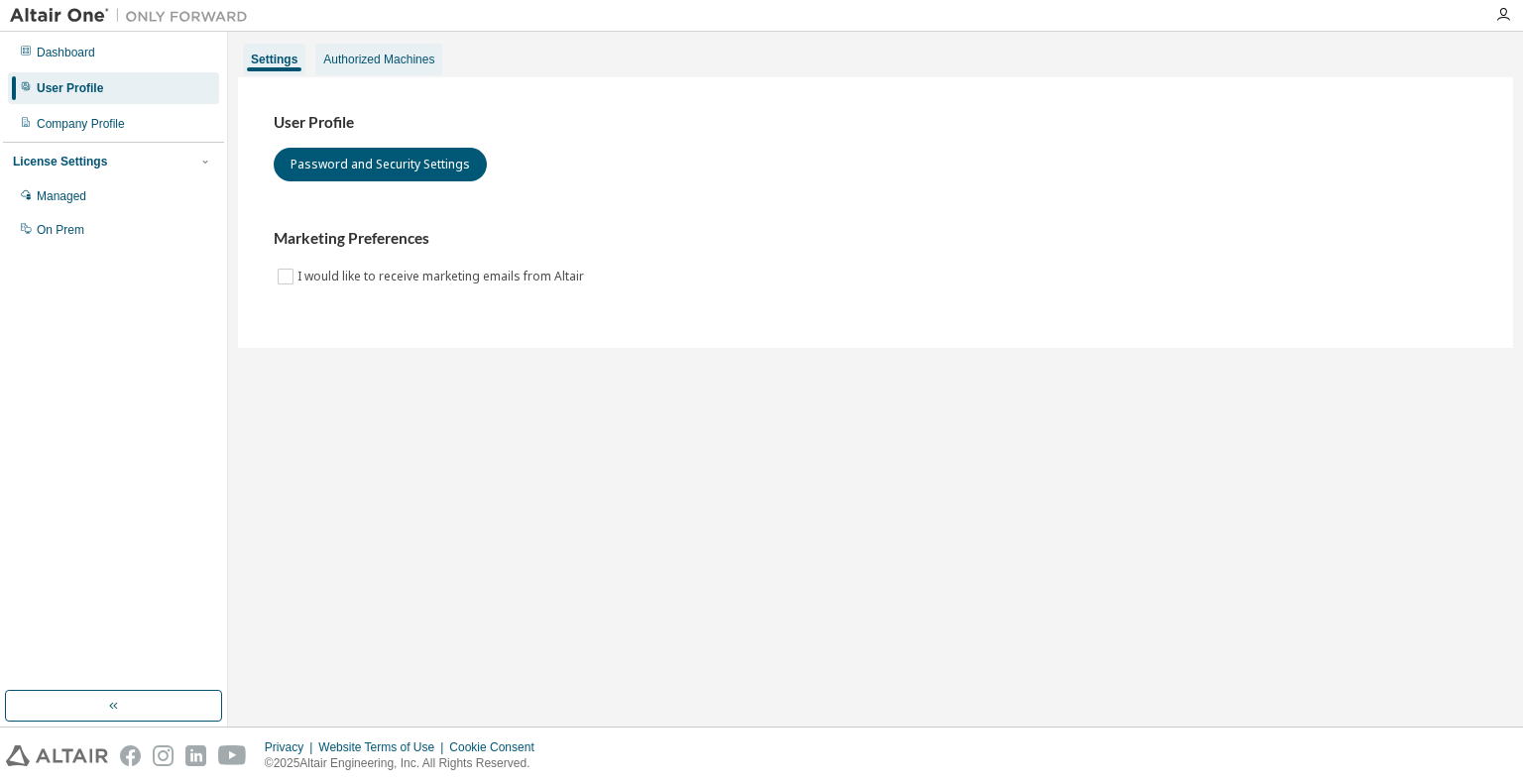 click on "Authorized Machines" at bounding box center [379, 59] 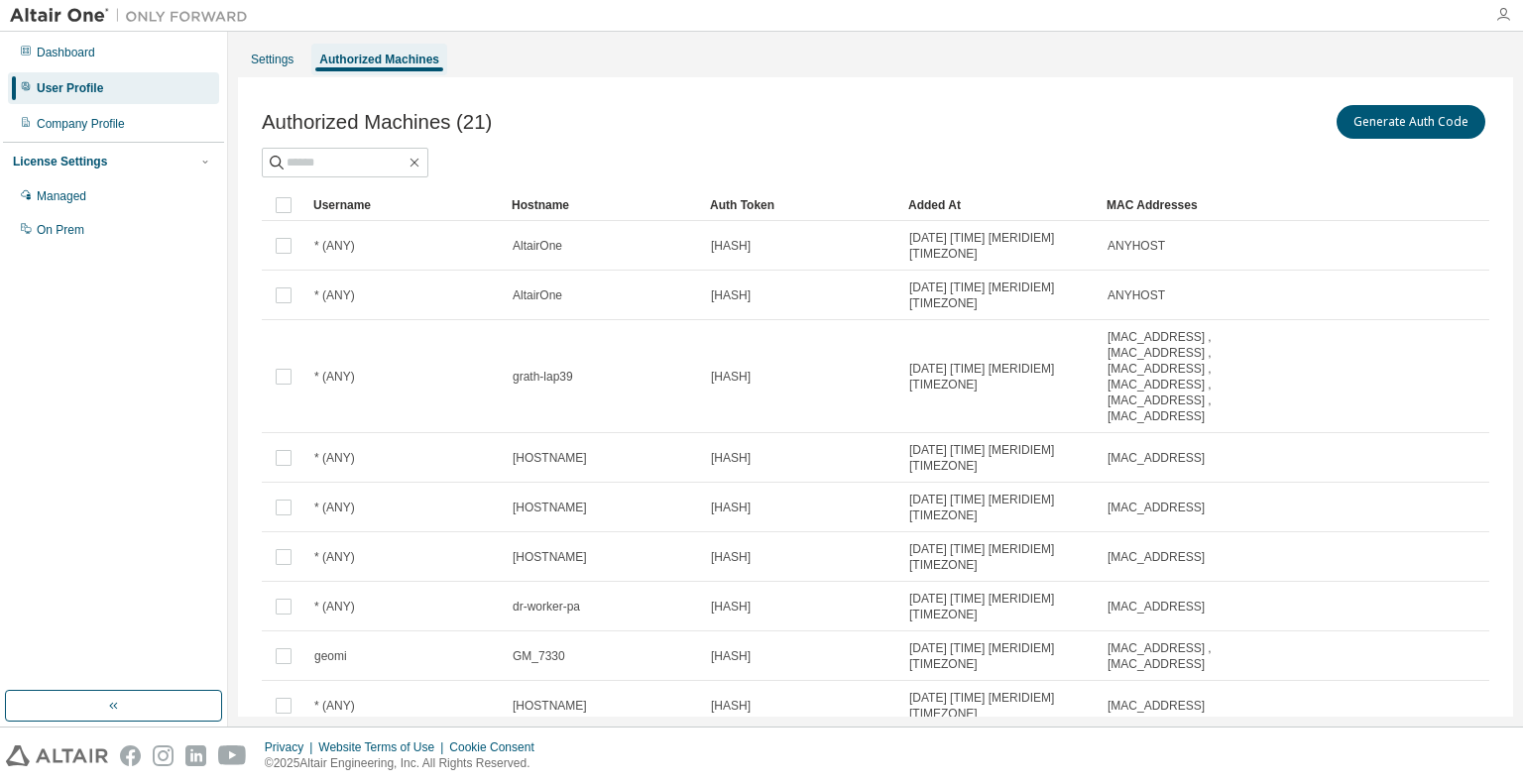 click at bounding box center [1503, 15] 